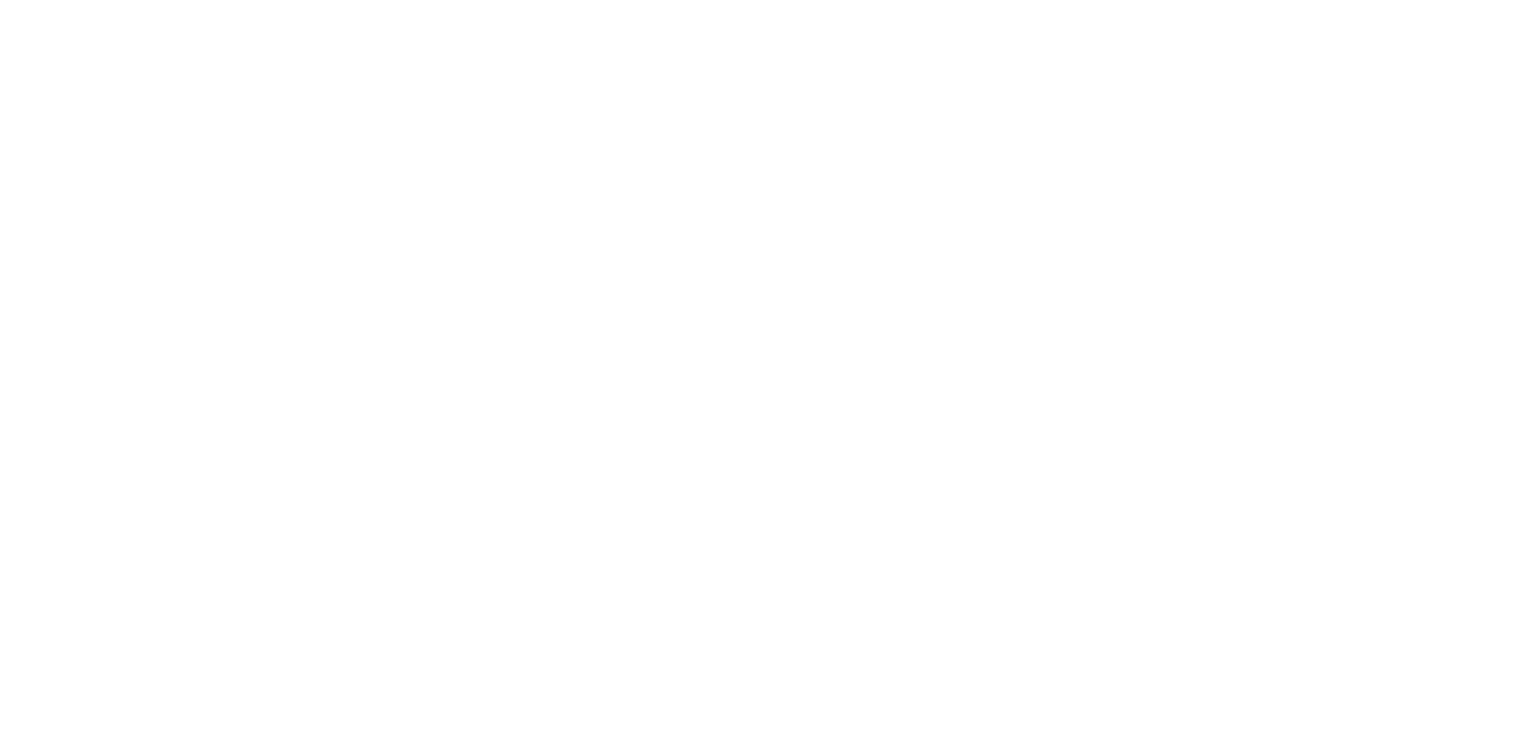 scroll, scrollTop: 0, scrollLeft: 0, axis: both 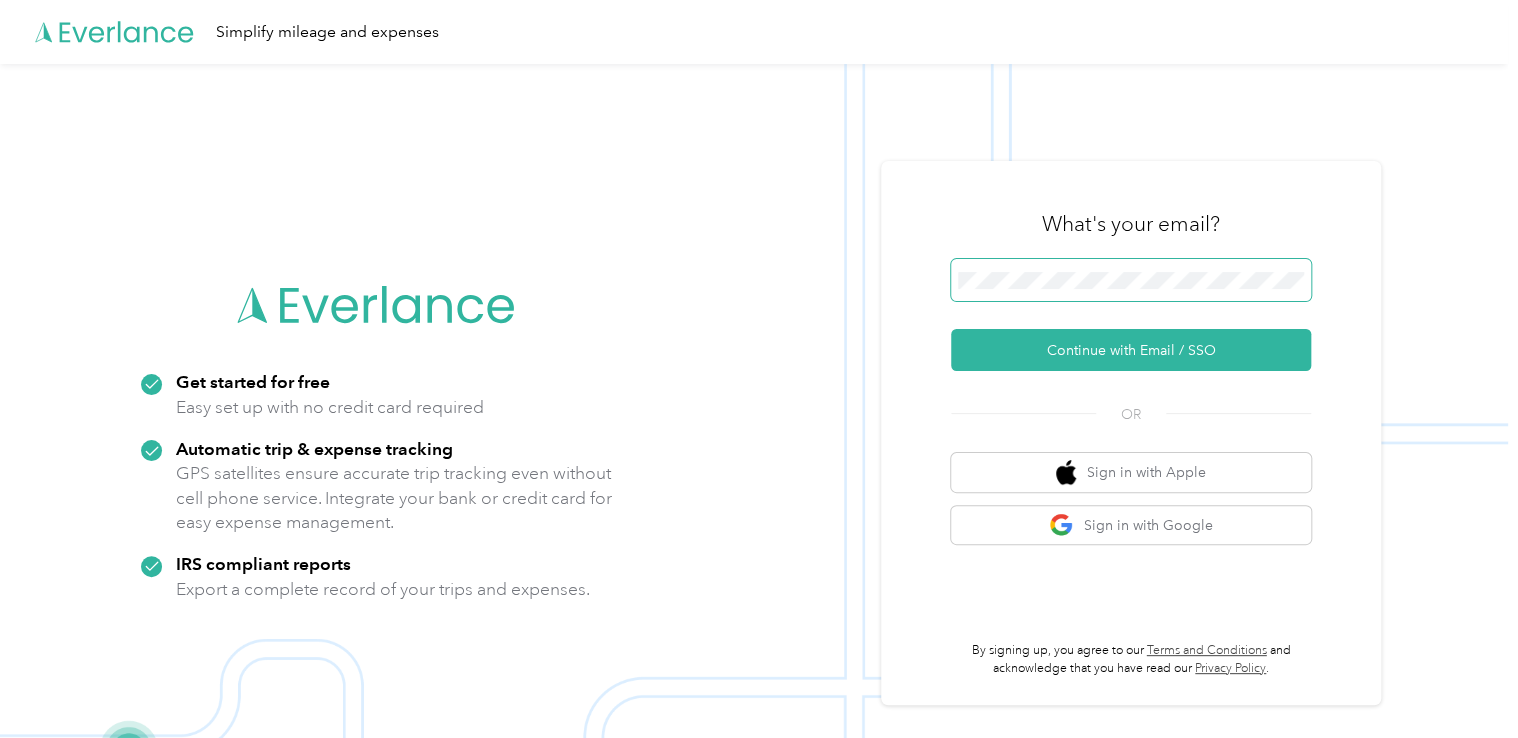 click at bounding box center [1131, 280] 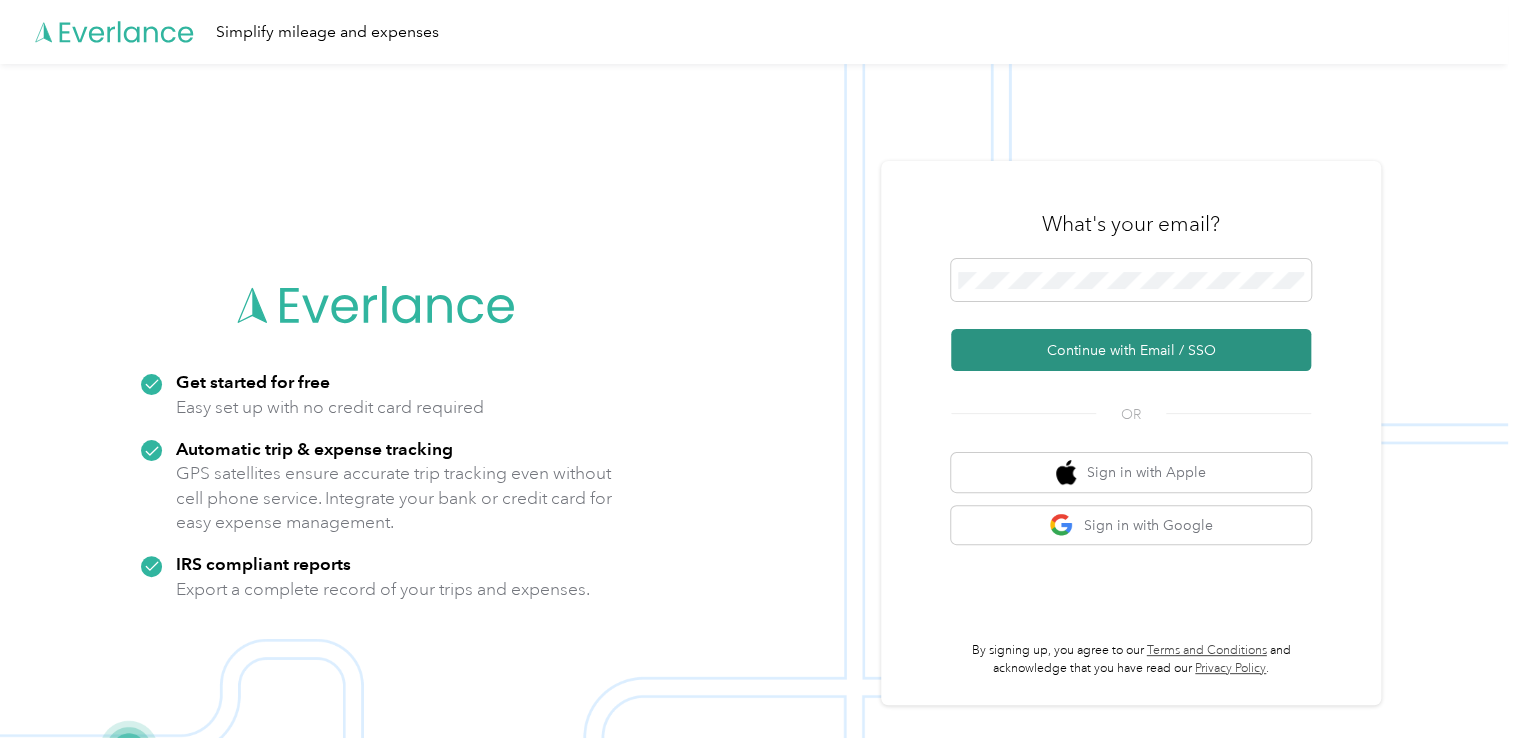 click on "Continue with Email / SSO" at bounding box center (1131, 350) 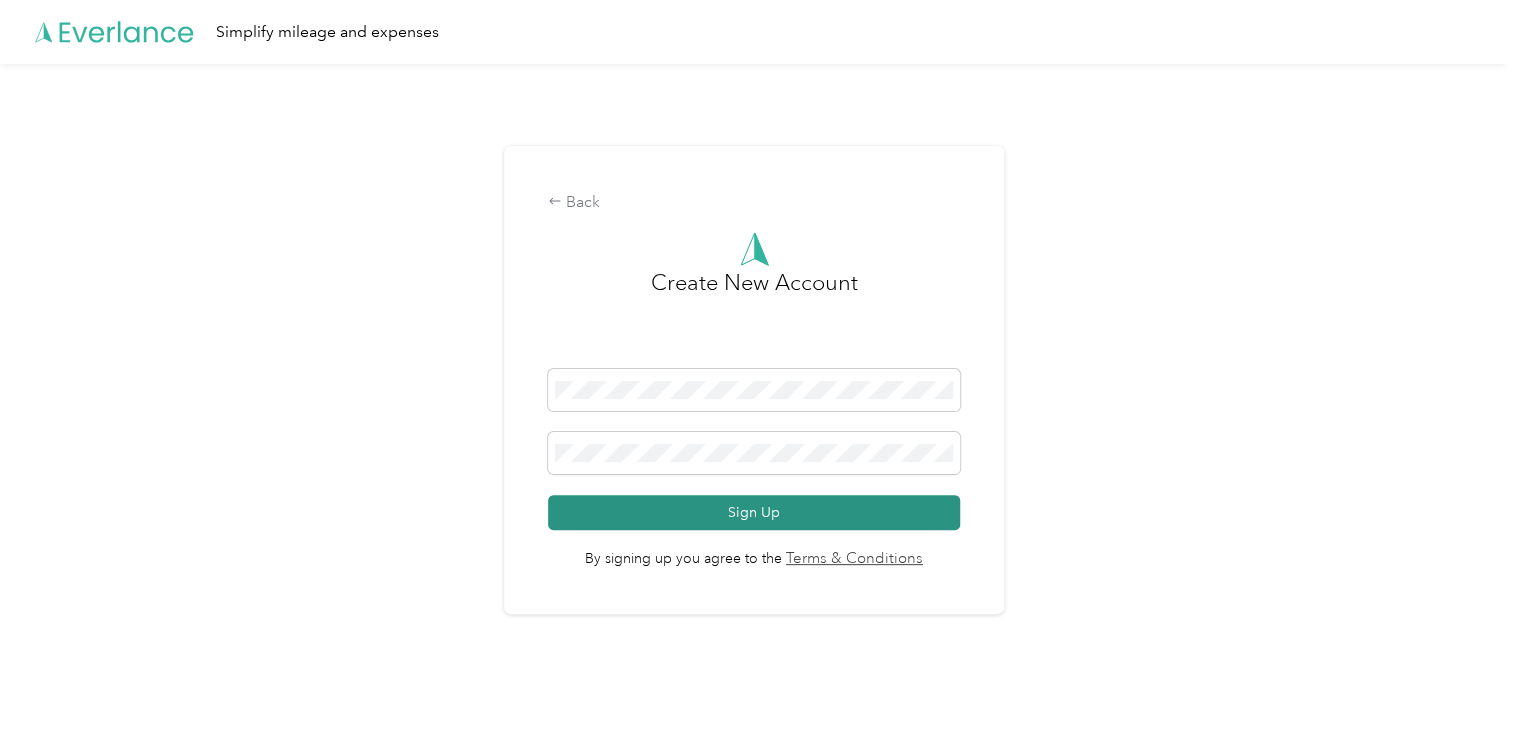 click on "Sign Up" at bounding box center (753, 512) 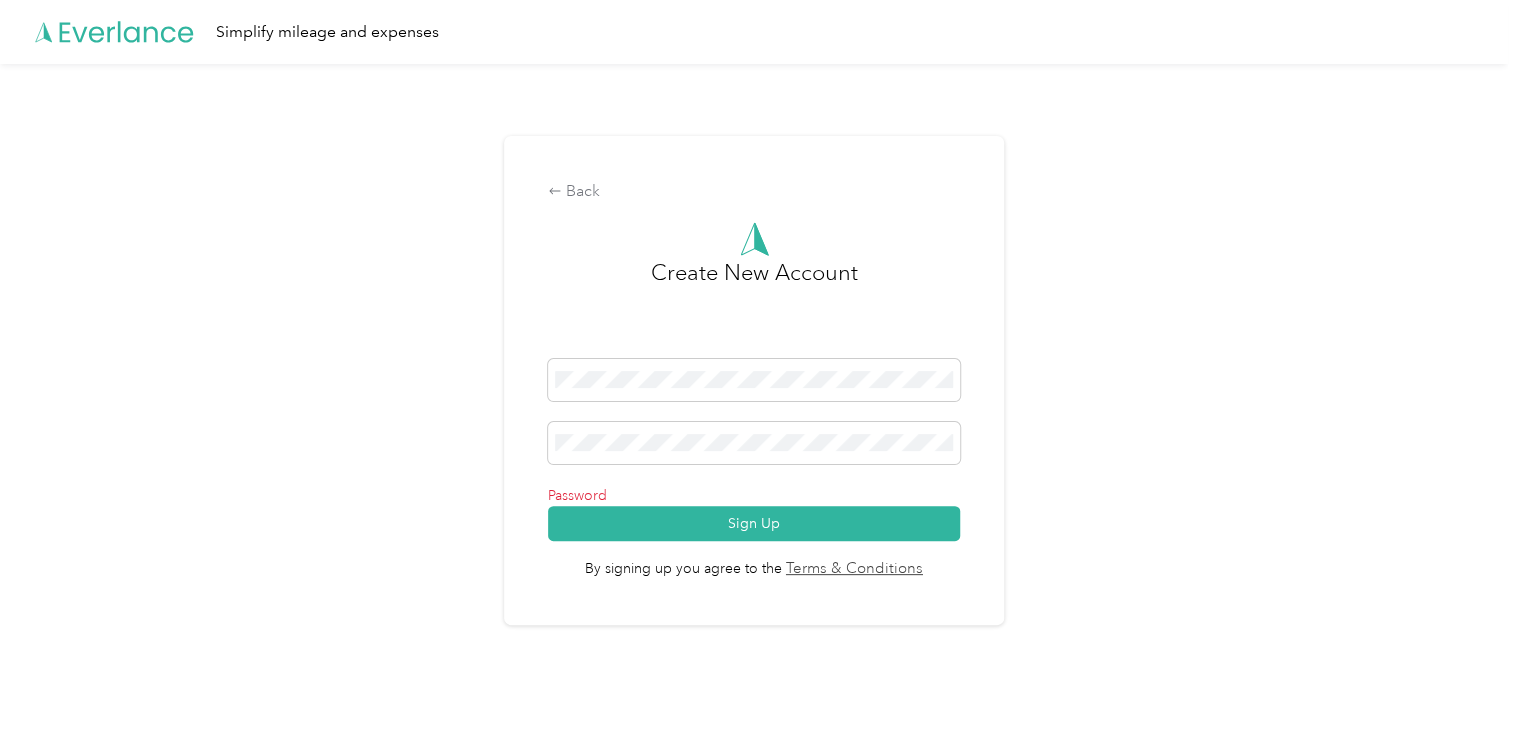 click on "Password" at bounding box center [753, 495] 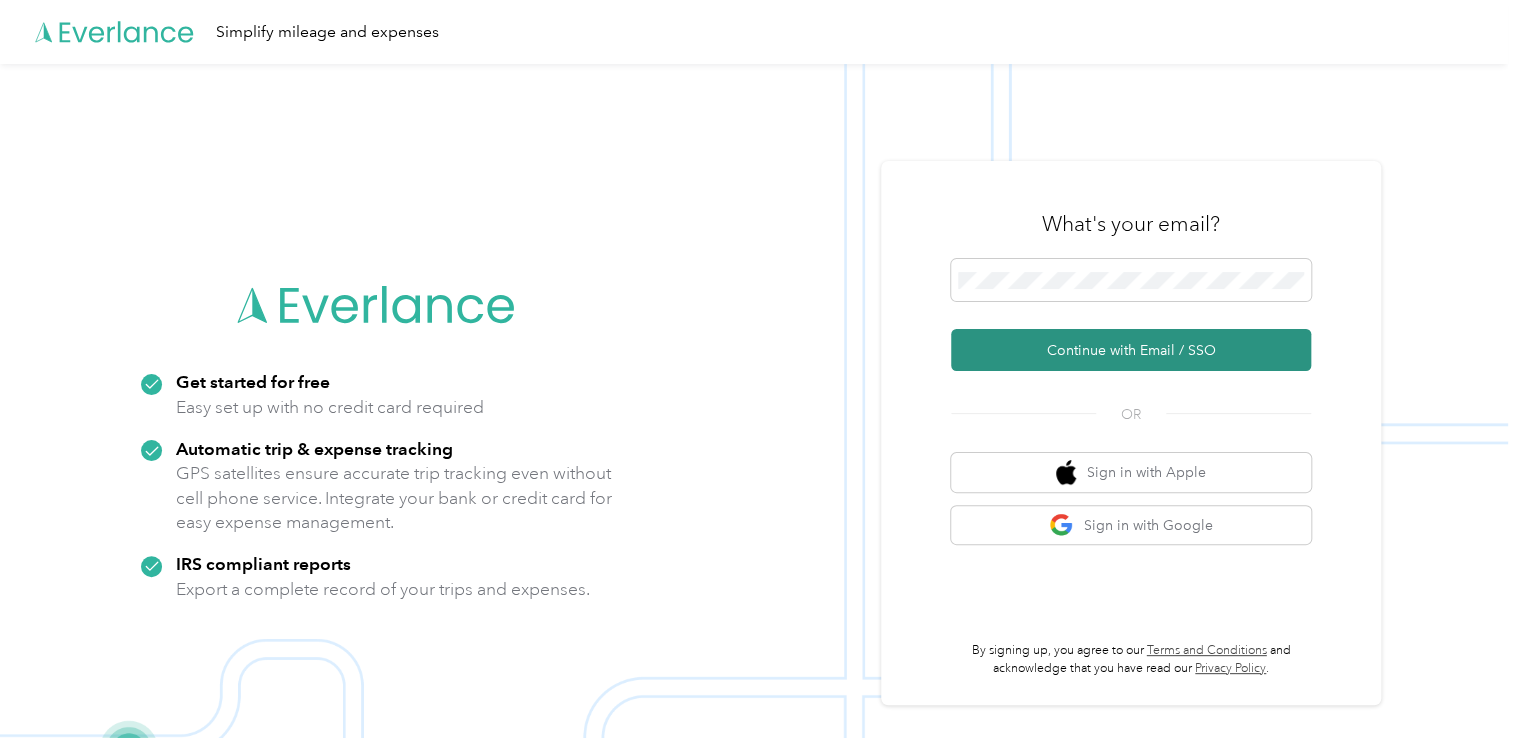 click on "Continue with Email / SSO" at bounding box center [1131, 350] 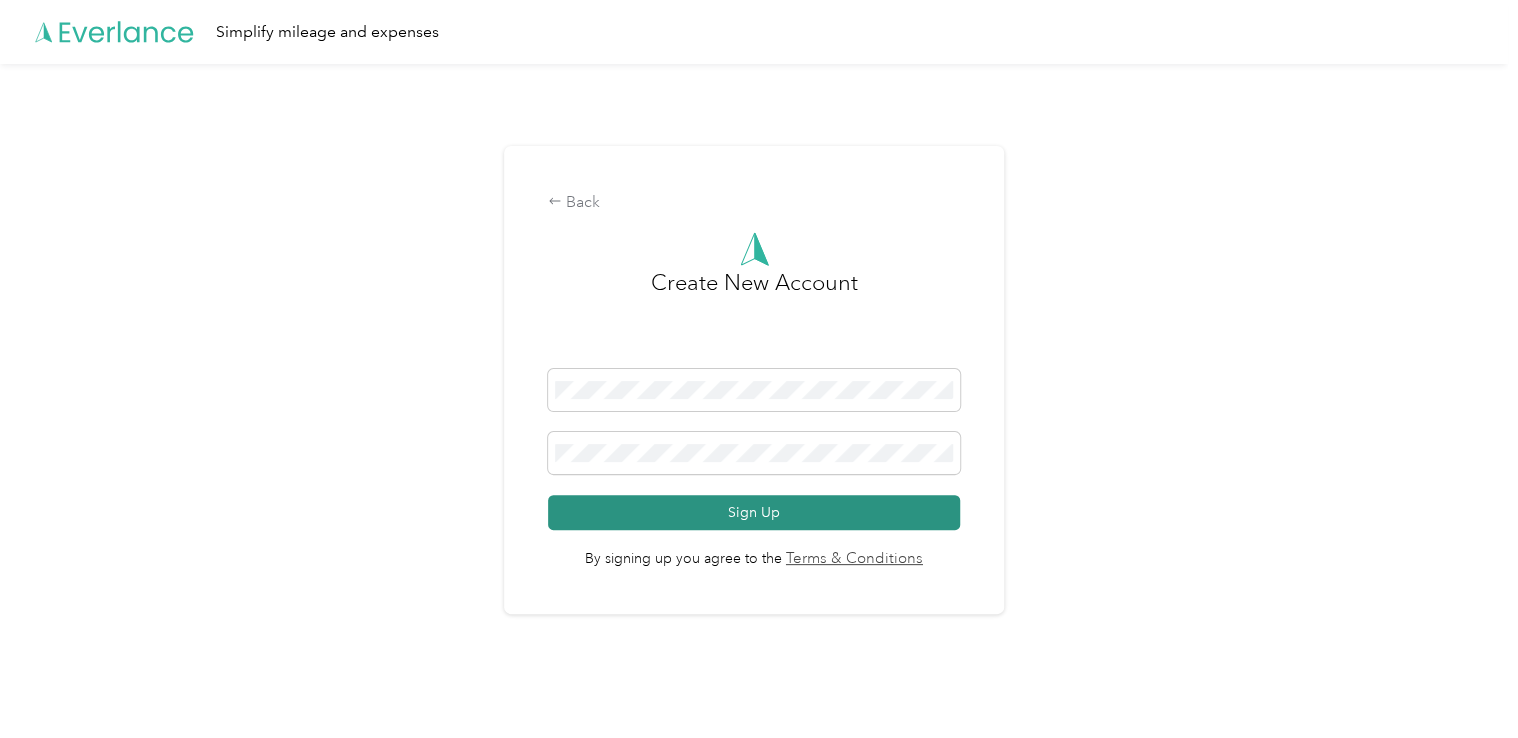 click on "Sign Up" at bounding box center (753, 512) 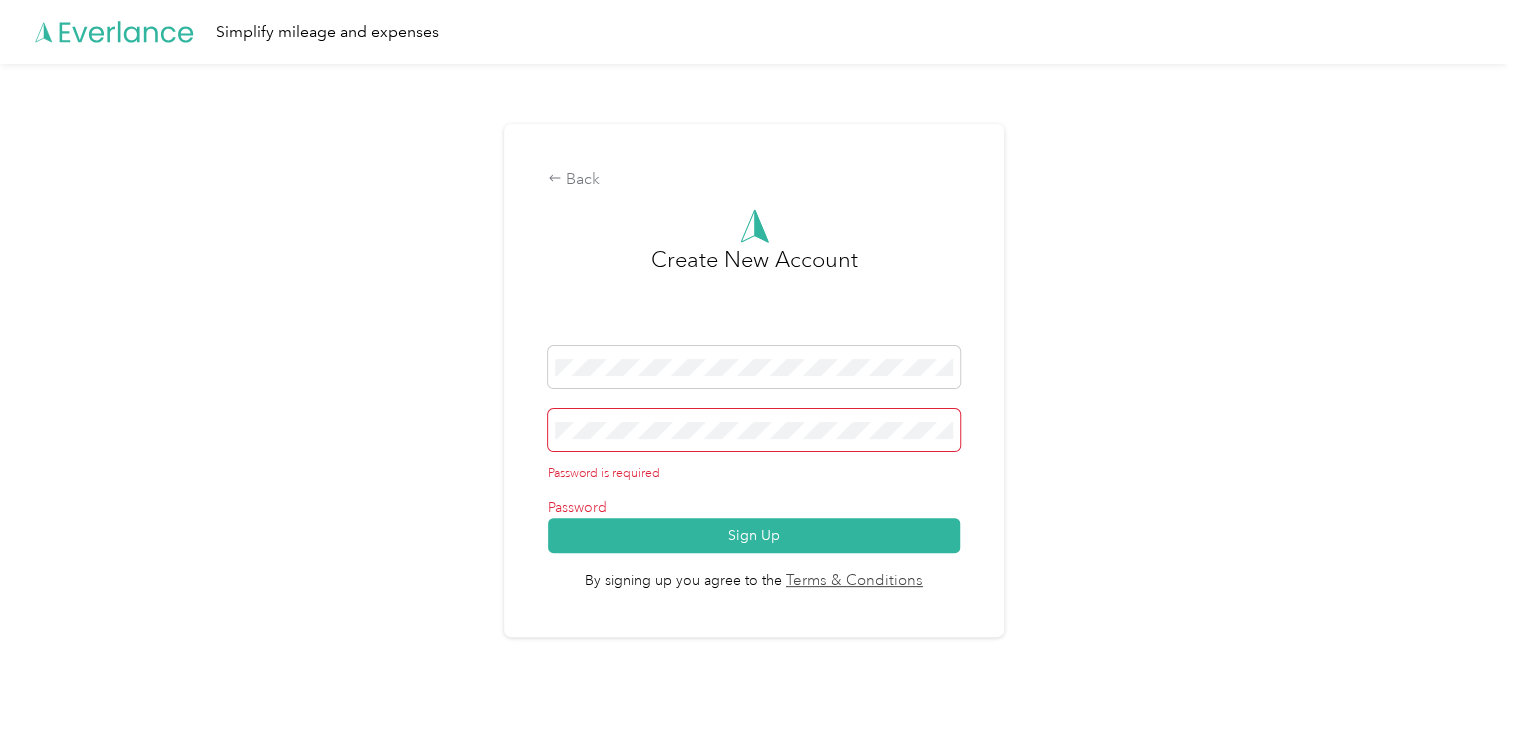 click at bounding box center (753, 430) 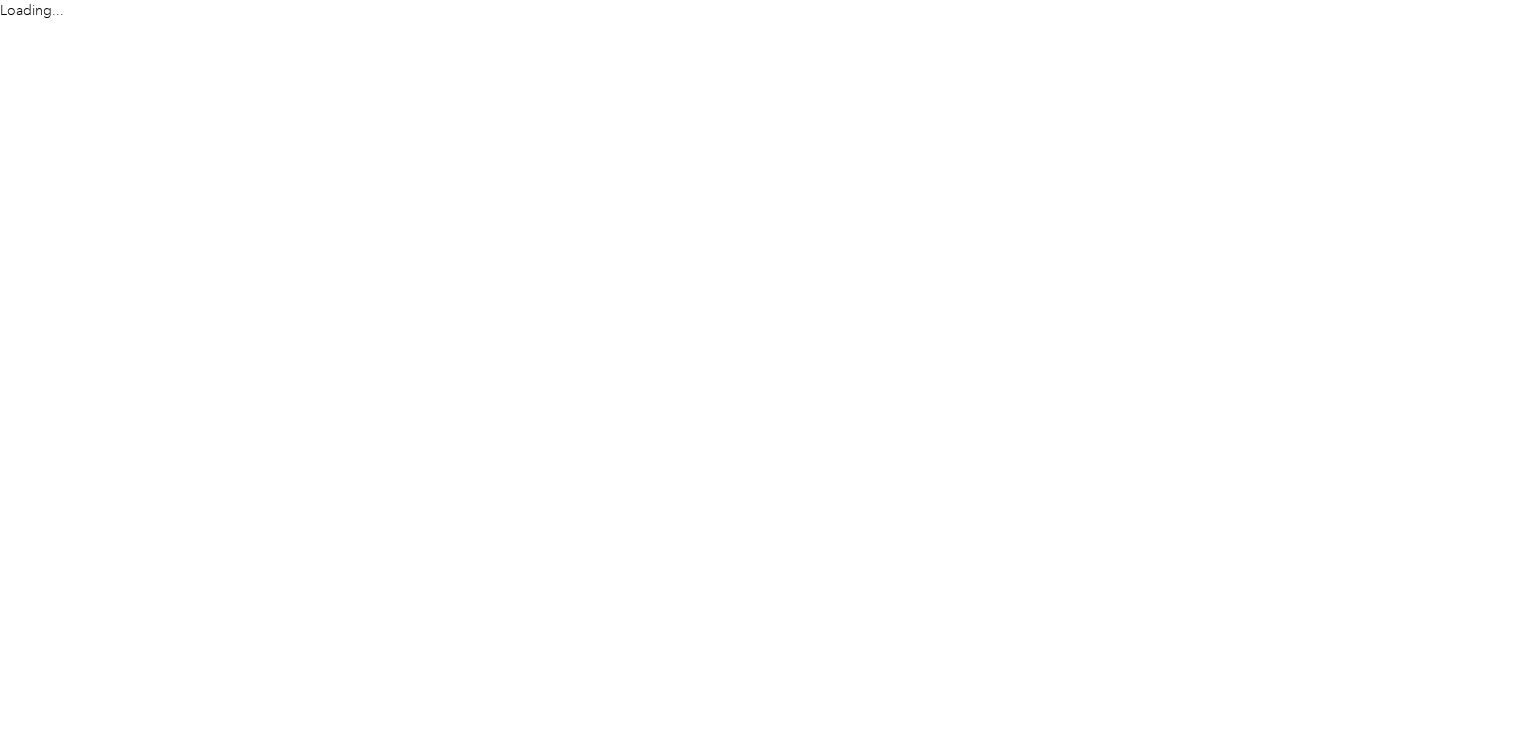 scroll, scrollTop: 0, scrollLeft: 0, axis: both 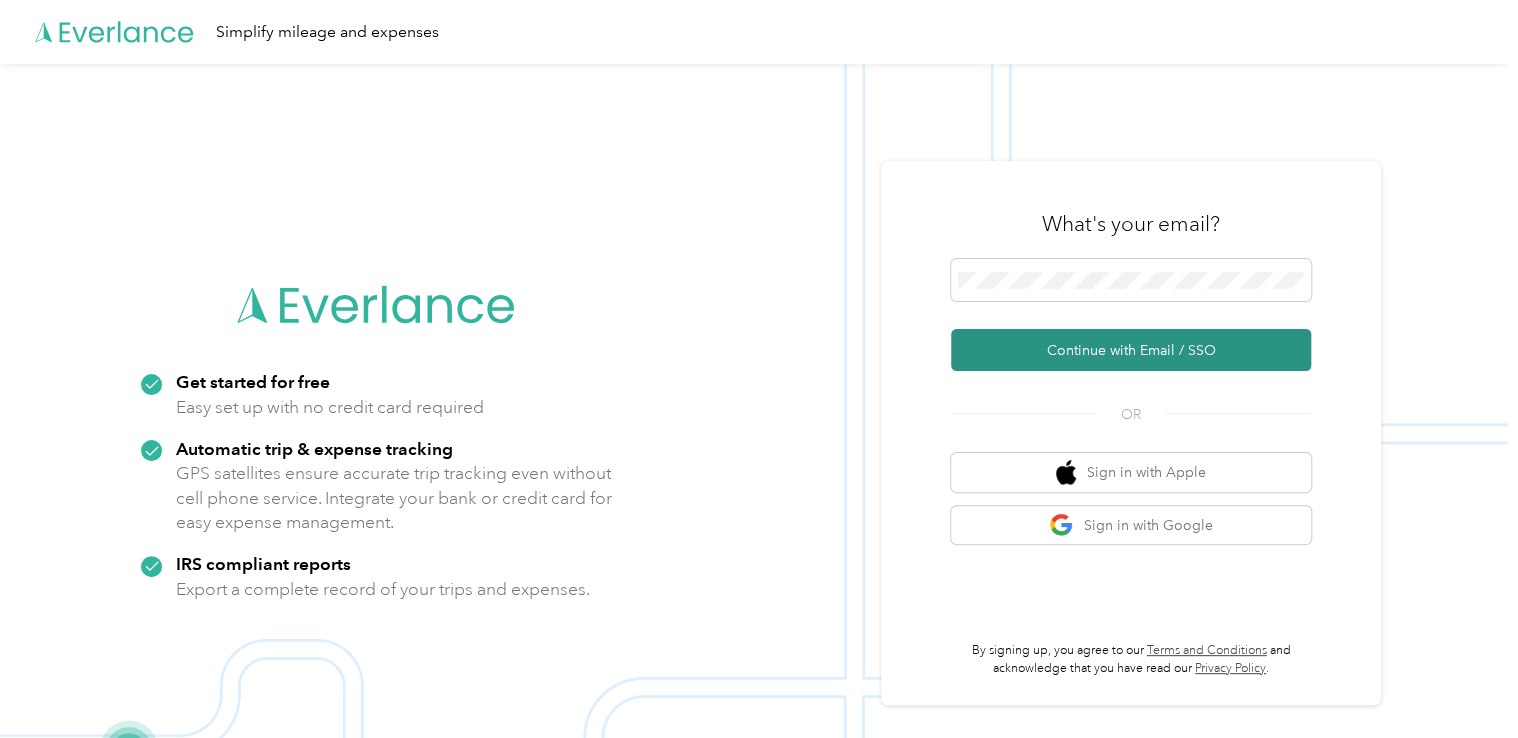 click on "Continue with Email / SSO" at bounding box center [1131, 350] 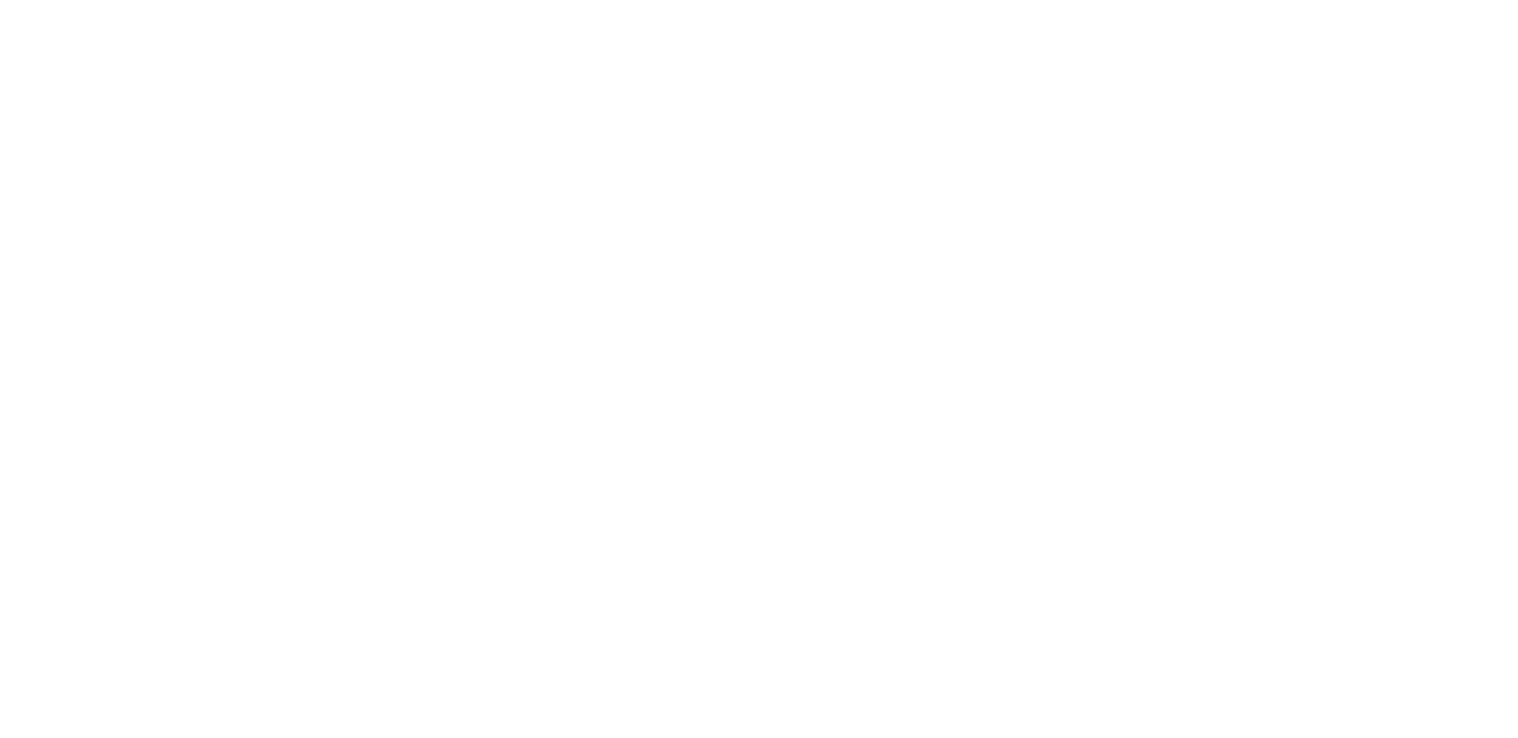 scroll, scrollTop: 0, scrollLeft: 0, axis: both 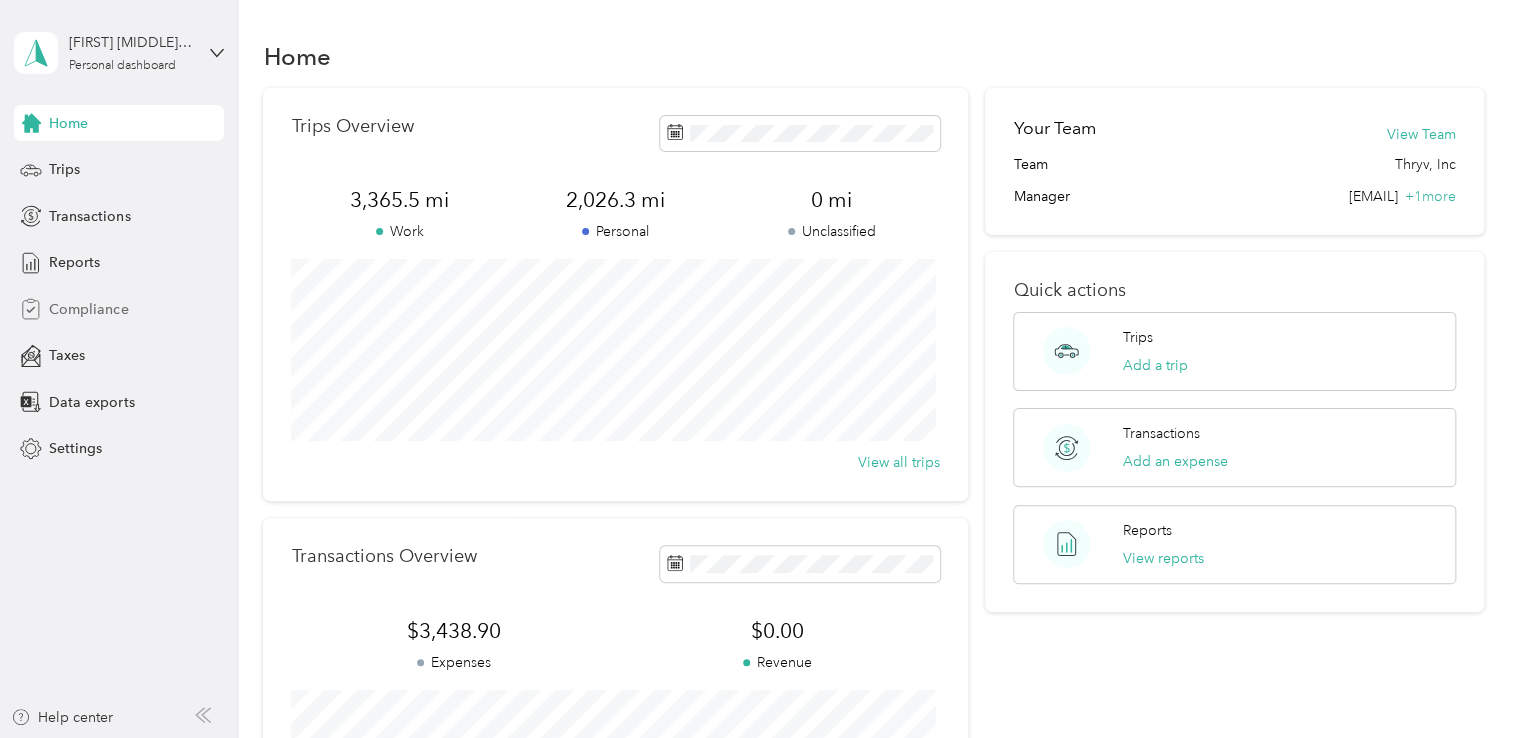 click on "Compliance" at bounding box center (88, 309) 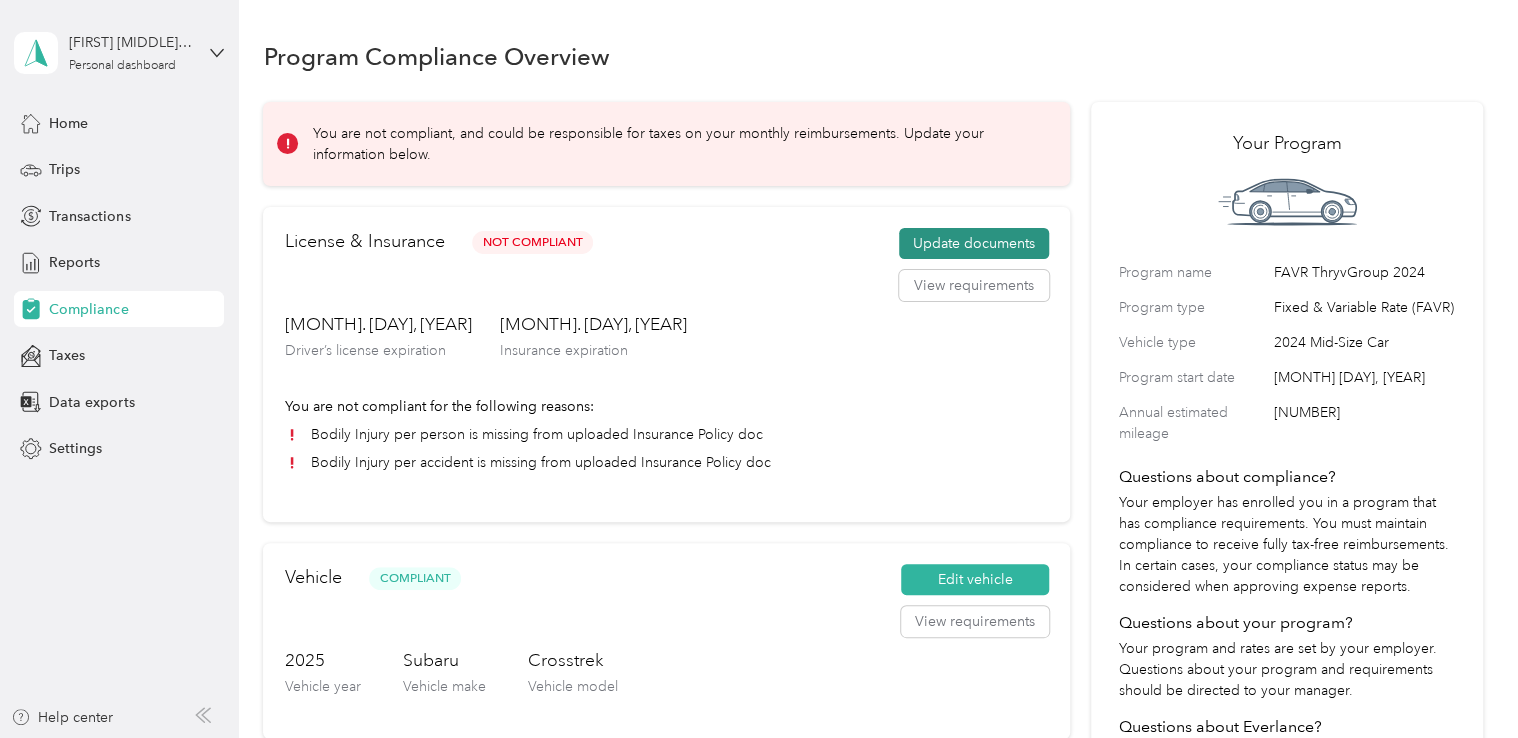 click on "Update documents" at bounding box center [974, 244] 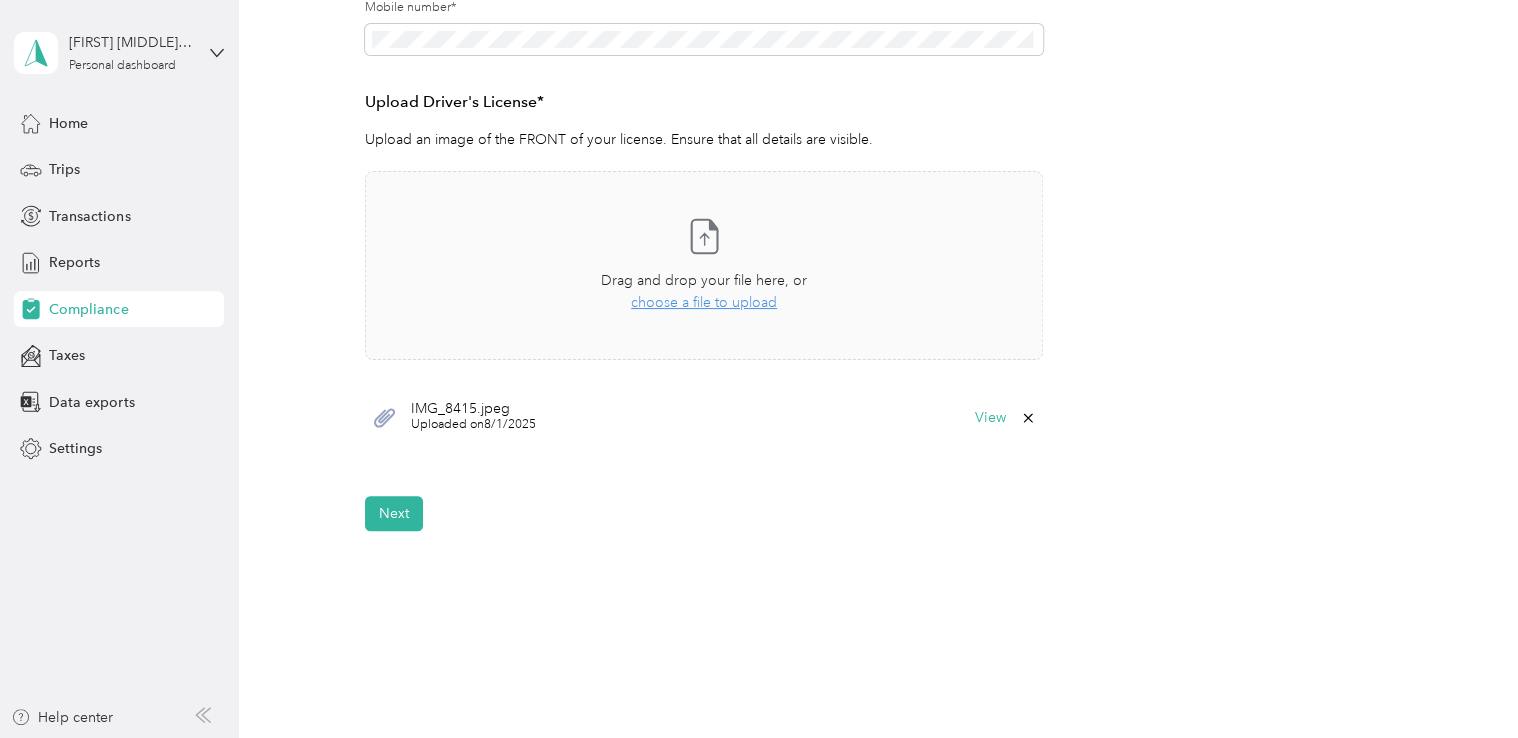 scroll, scrollTop: 496, scrollLeft: 0, axis: vertical 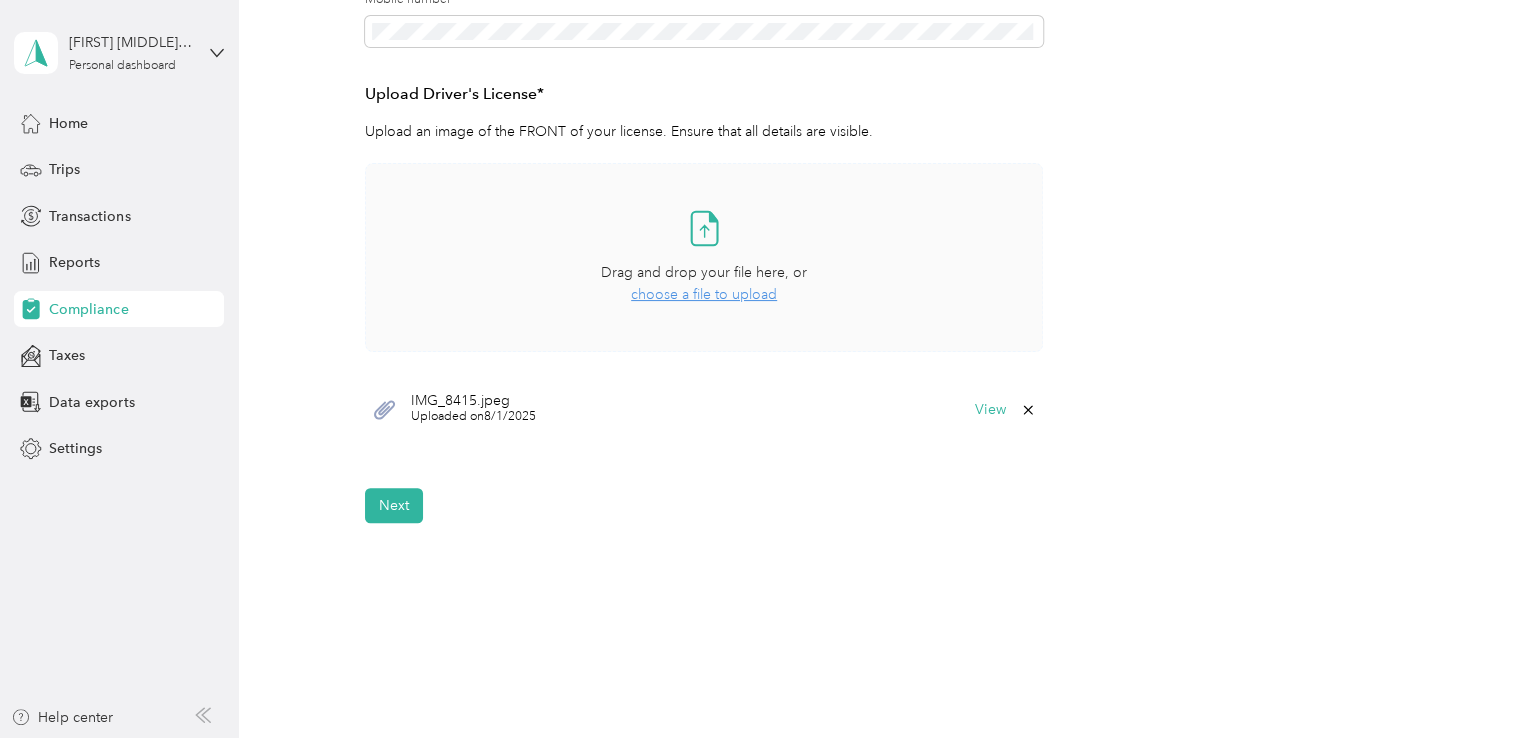 click on "choose a file to upload" at bounding box center [704, 294] 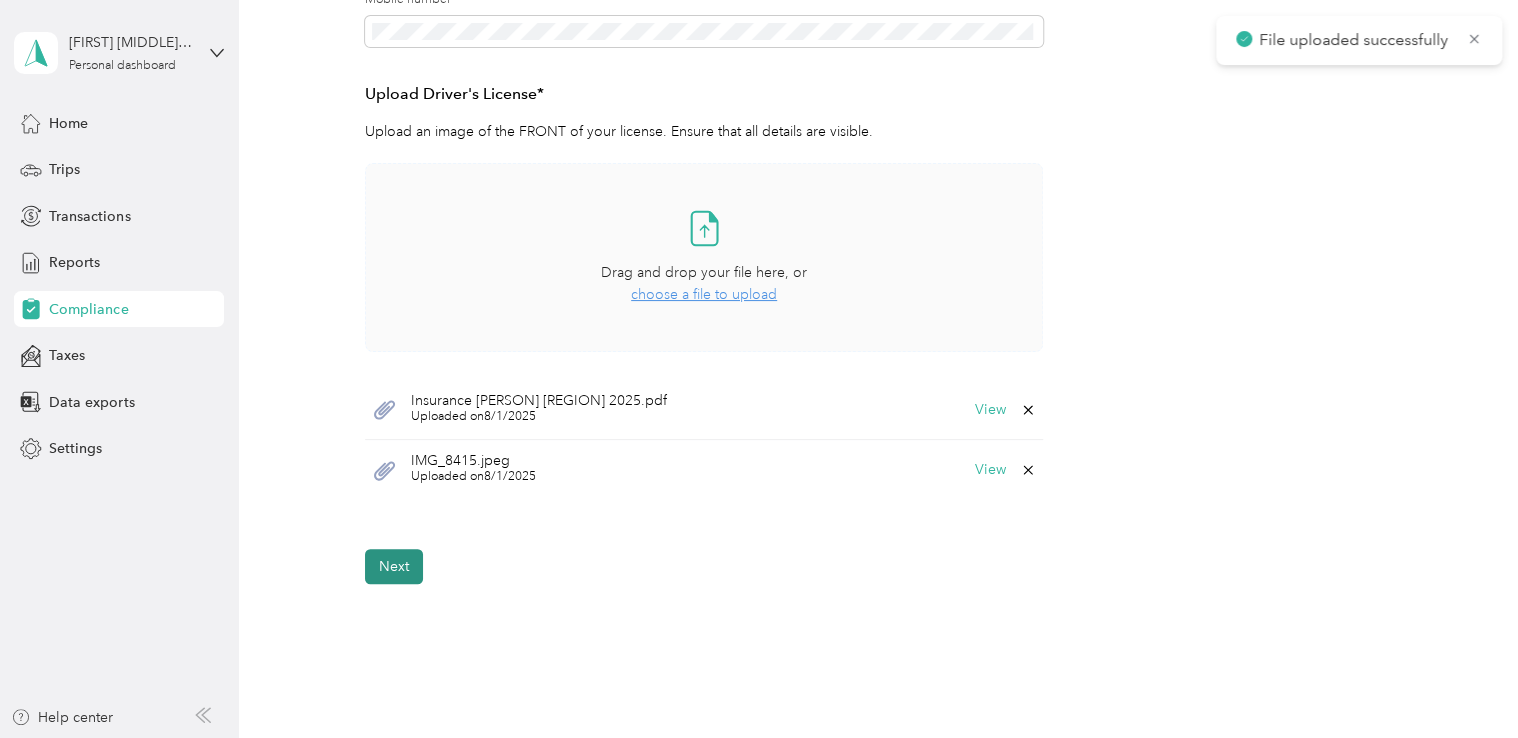 click on "Next" at bounding box center (394, 566) 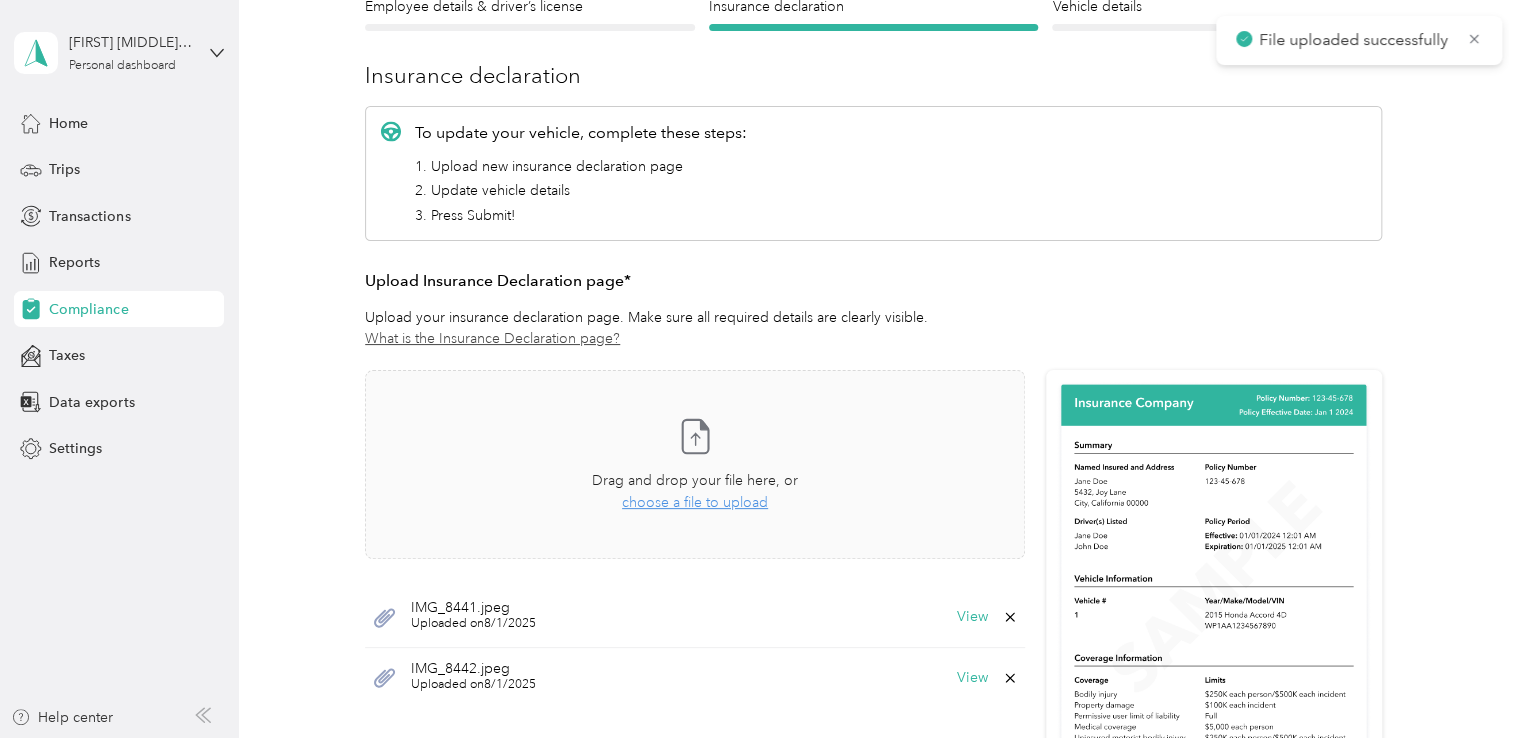 scroll, scrollTop: 24, scrollLeft: 0, axis: vertical 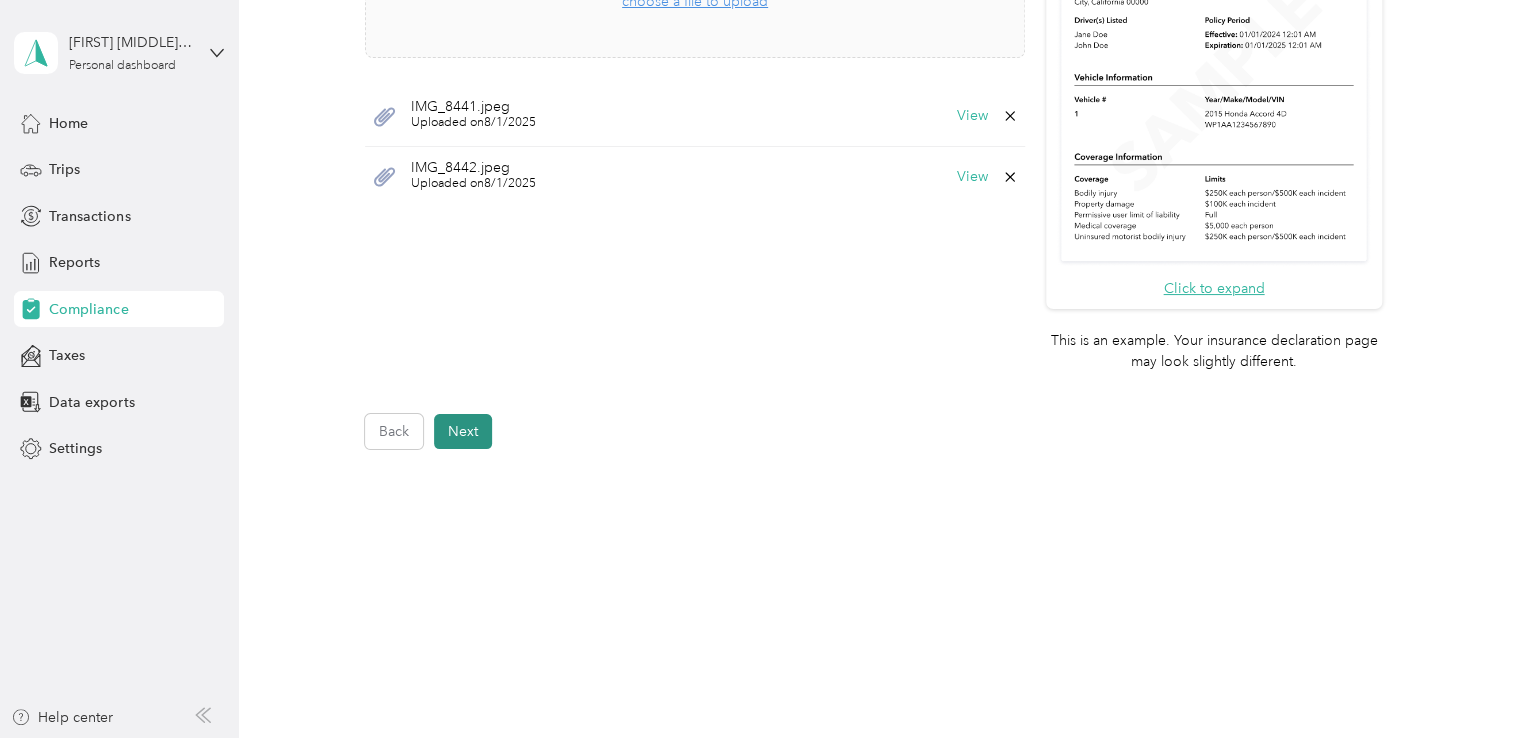 click on "Next" at bounding box center [463, 431] 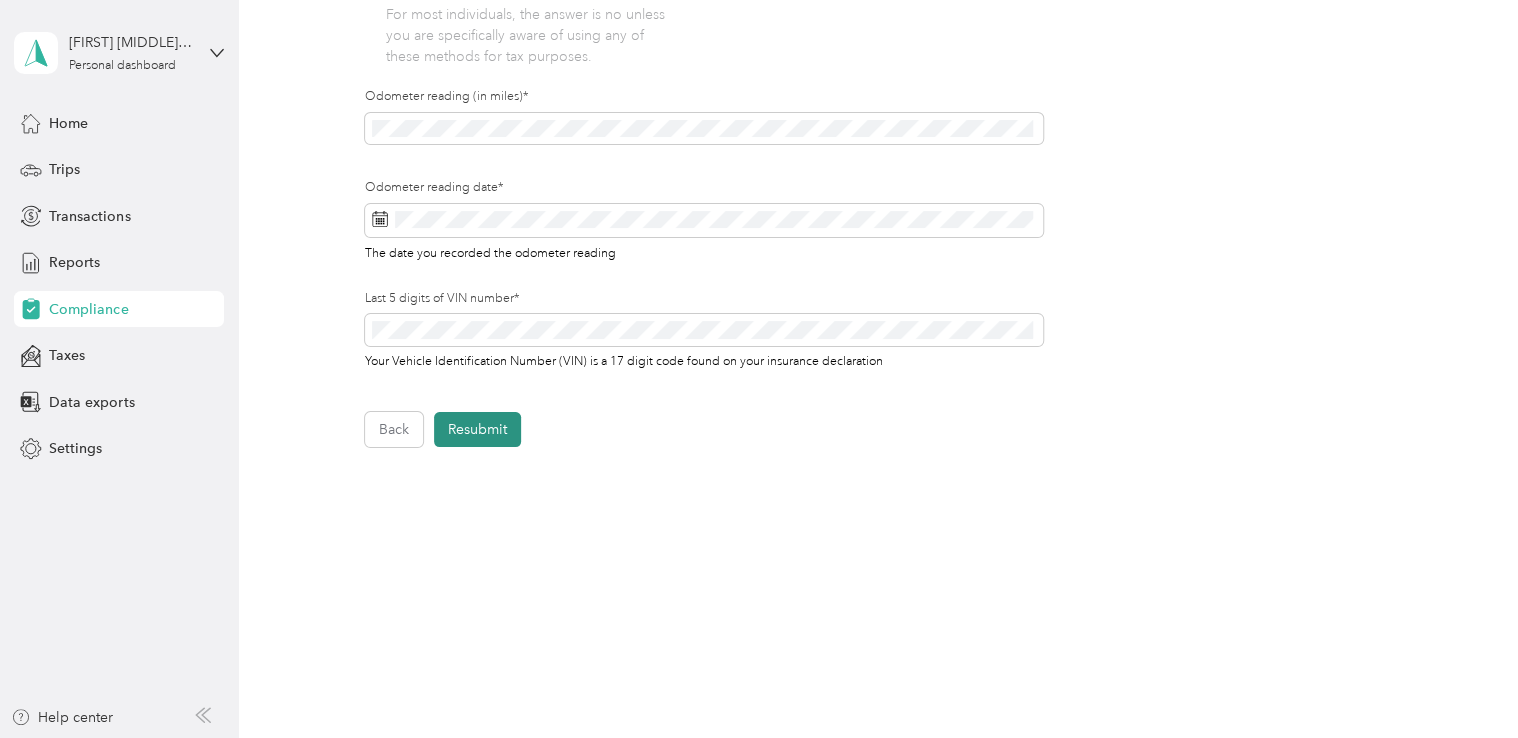 click on "Resubmit" at bounding box center [477, 429] 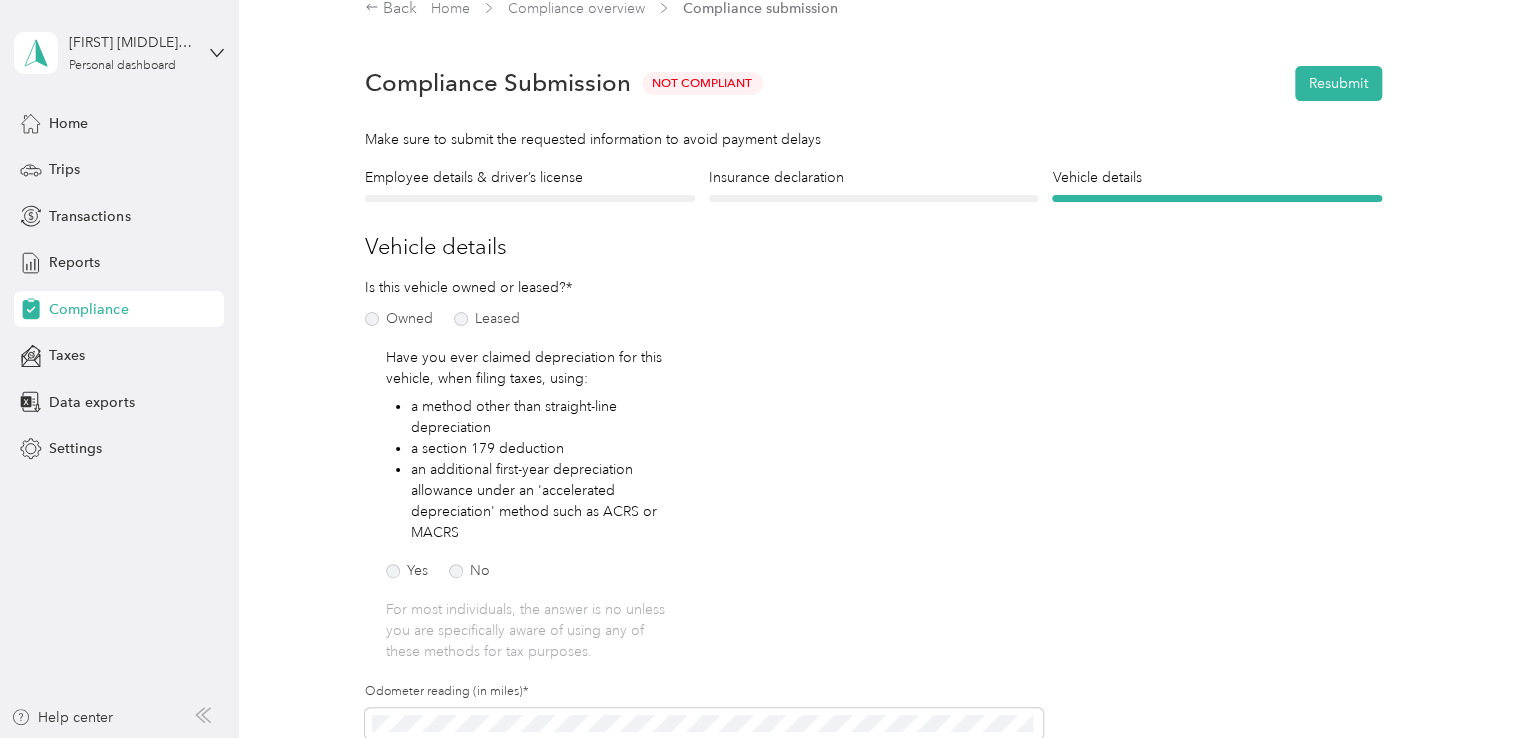 scroll, scrollTop: 24, scrollLeft: 0, axis: vertical 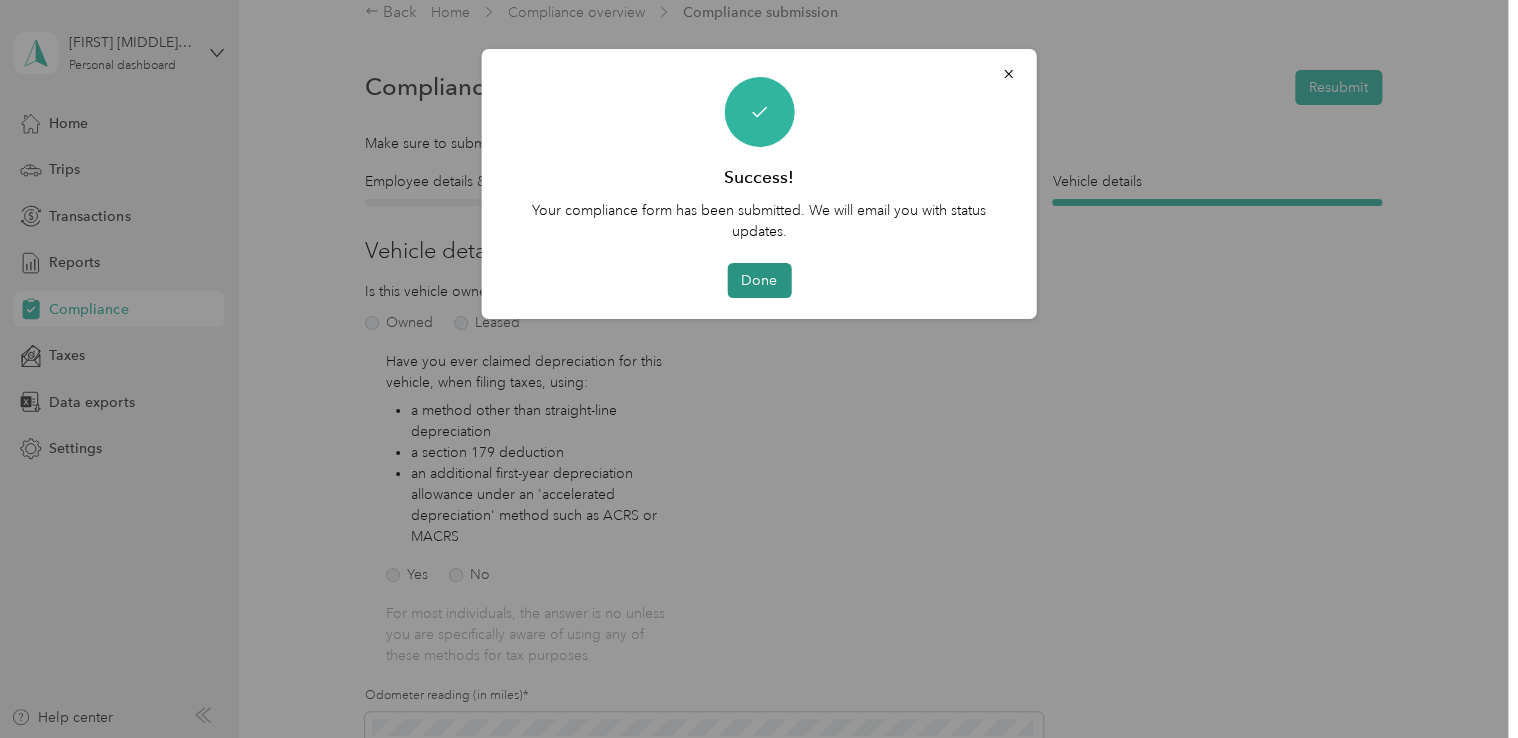 click on "Done" at bounding box center [759, 280] 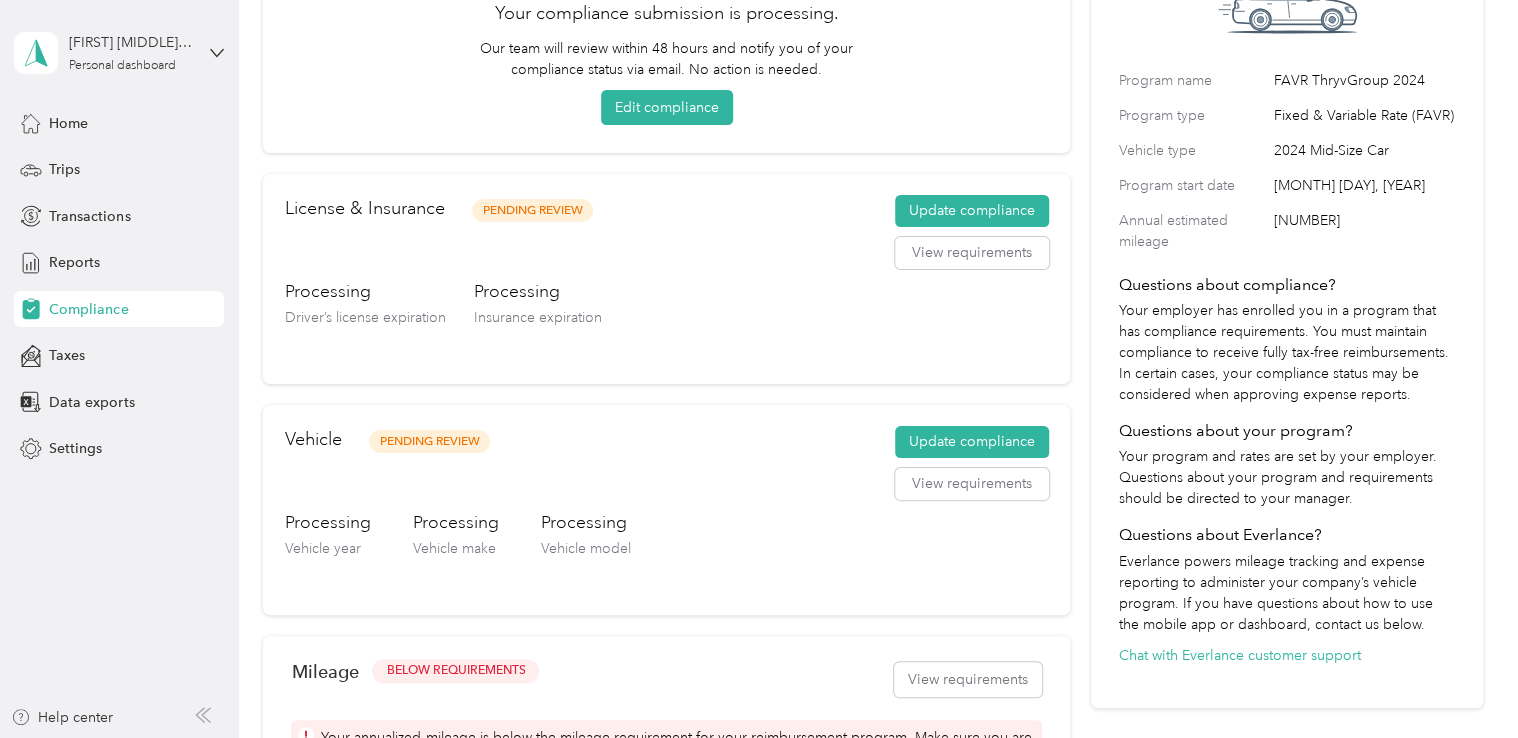 scroll, scrollTop: 0, scrollLeft: 0, axis: both 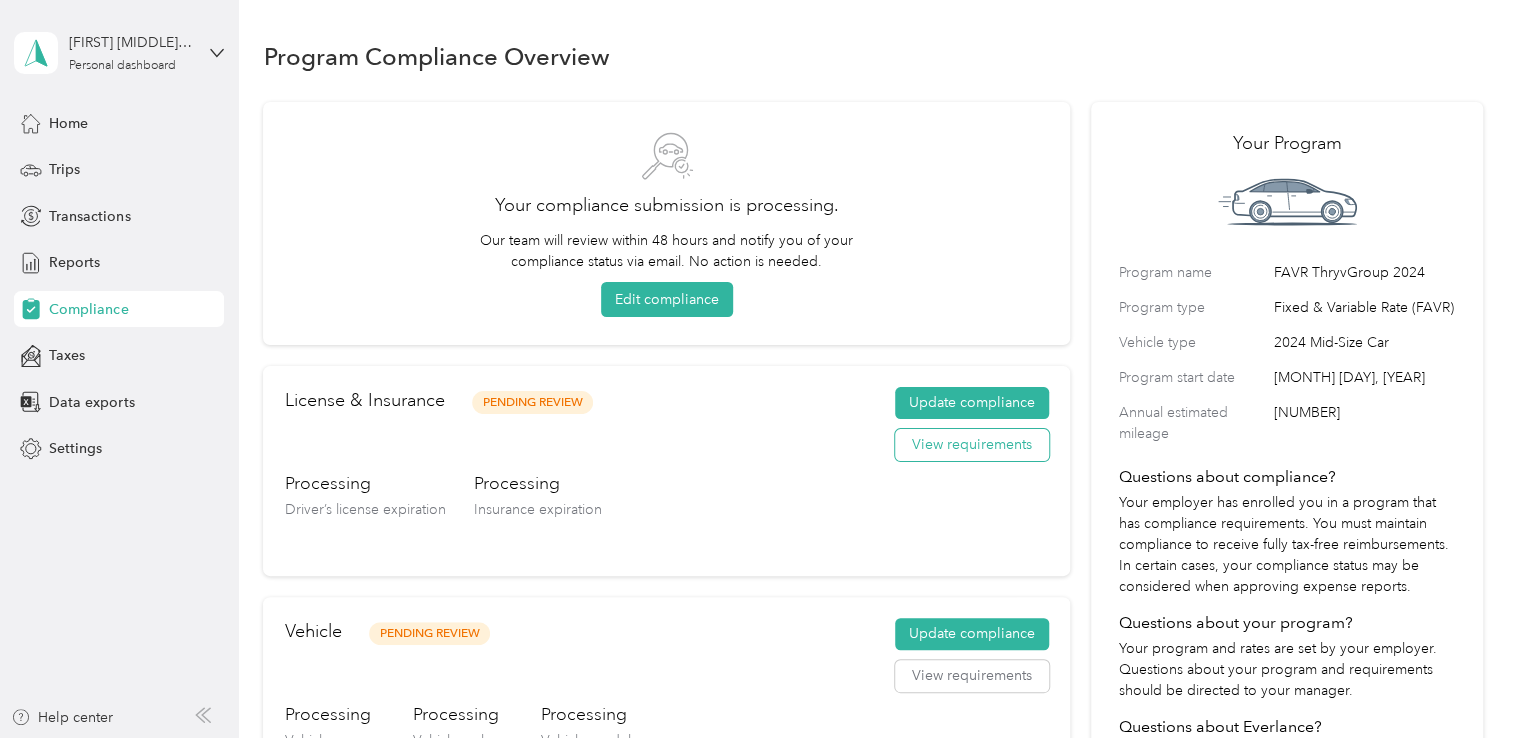 click on "View requirements" at bounding box center [972, 445] 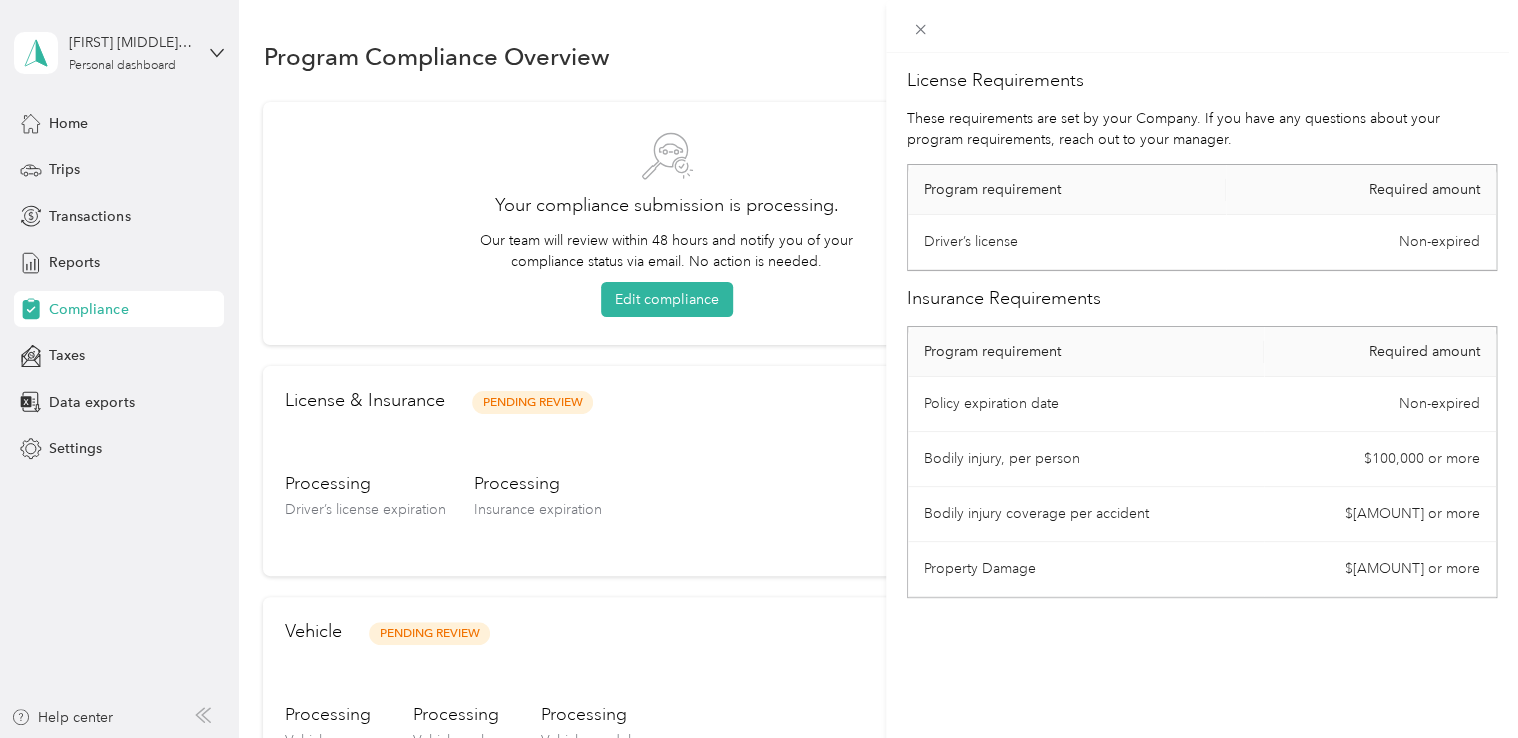 click on "License Requirements These requirements are set by your Company. If you have any questions about your program requirements, reach out to your manager. Program requirement Required amount     Driver’s license Non-expired Insurance Requirements Program requirement Required amount     Policy expiration date Non-expired Bodily injury, per person $100,000 or more Bodily injury coverage per accident $300,000 or more Property Damage $1 or more" at bounding box center [1202, 422] 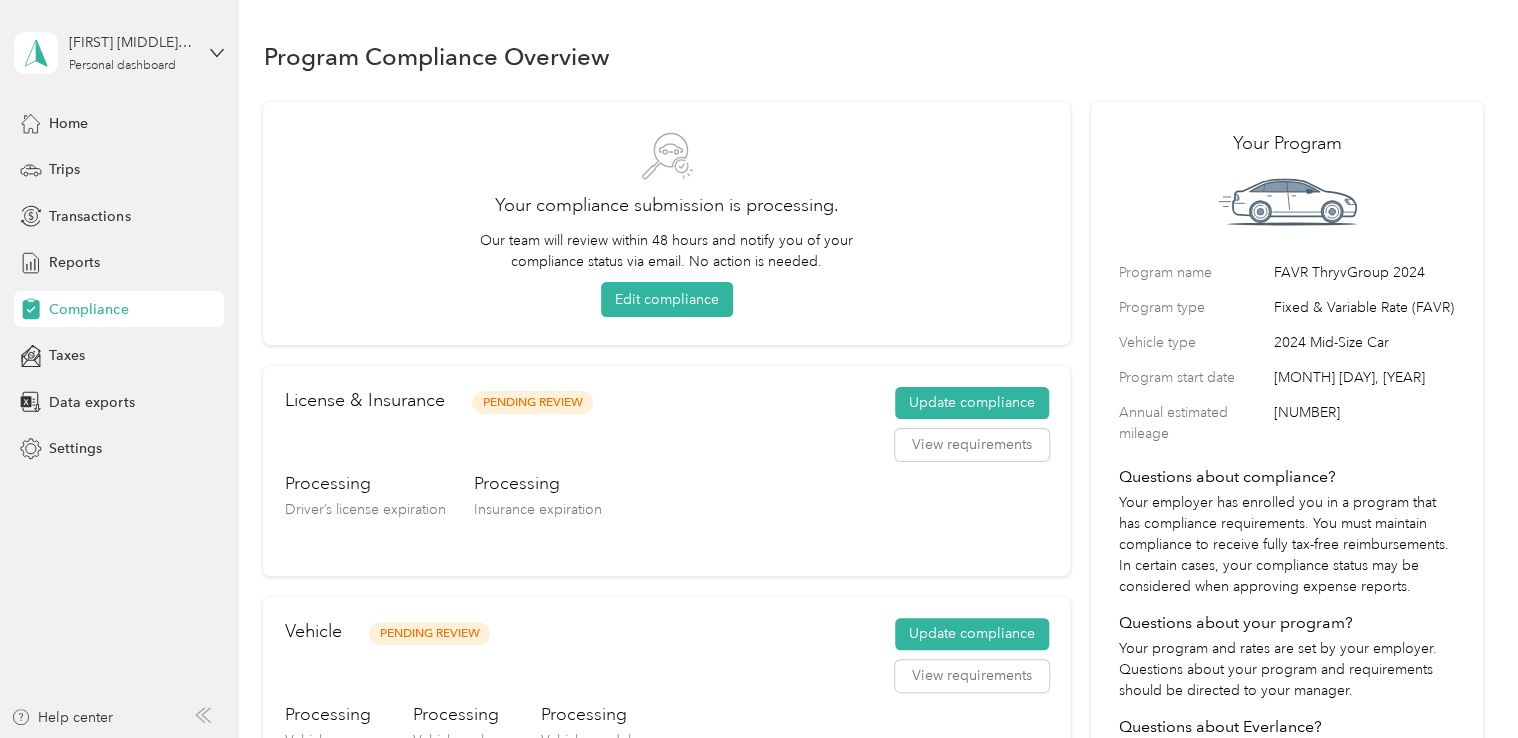 click 